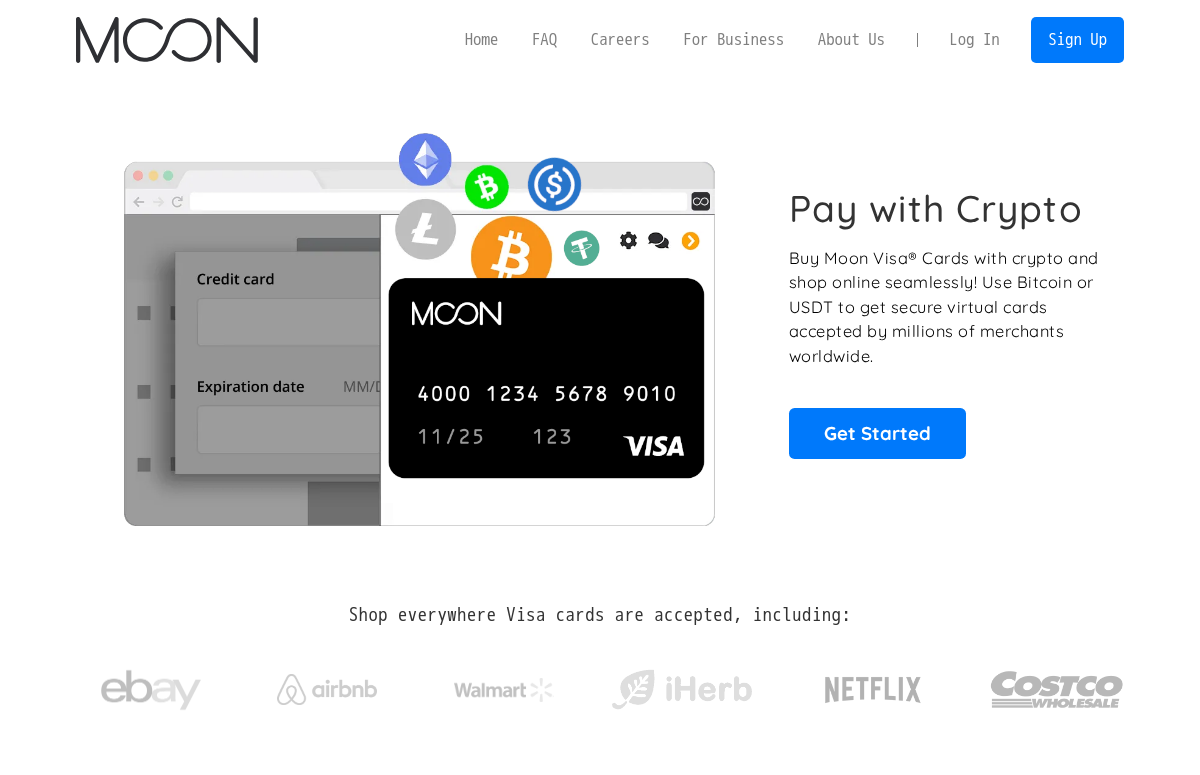 scroll, scrollTop: 0, scrollLeft: 0, axis: both 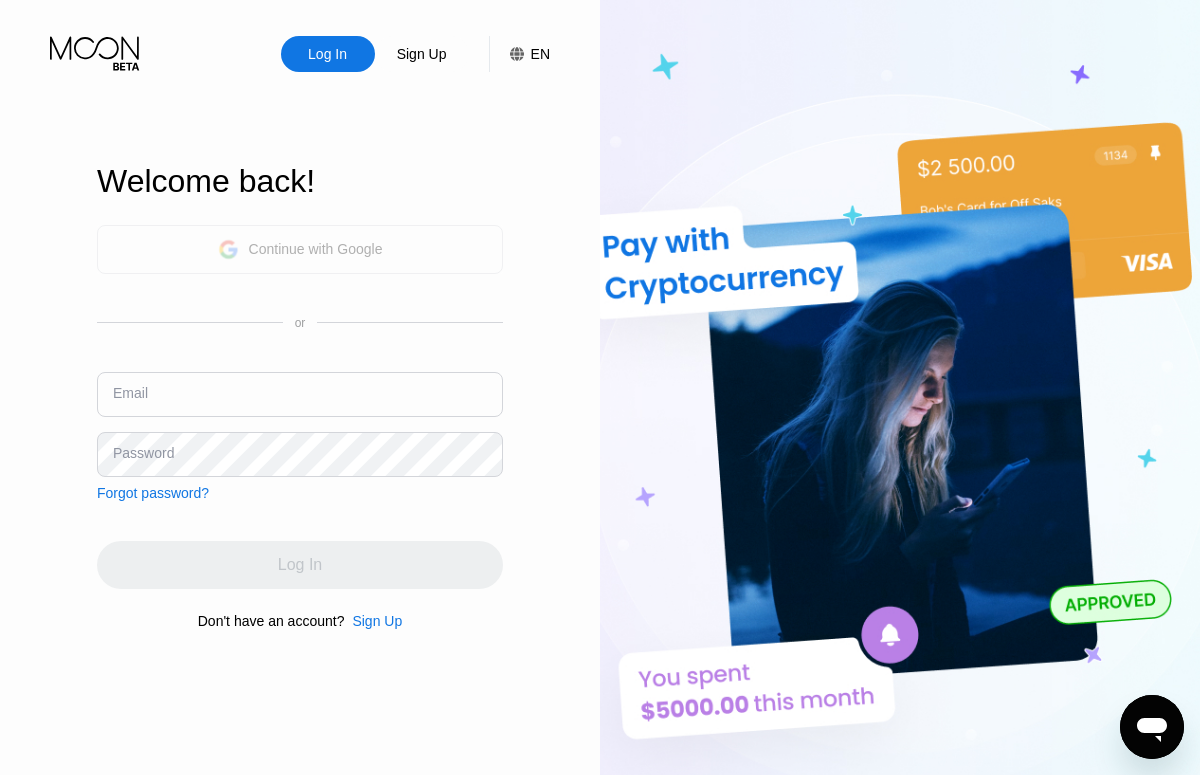 click on "Continue with Google" at bounding box center [316, 249] 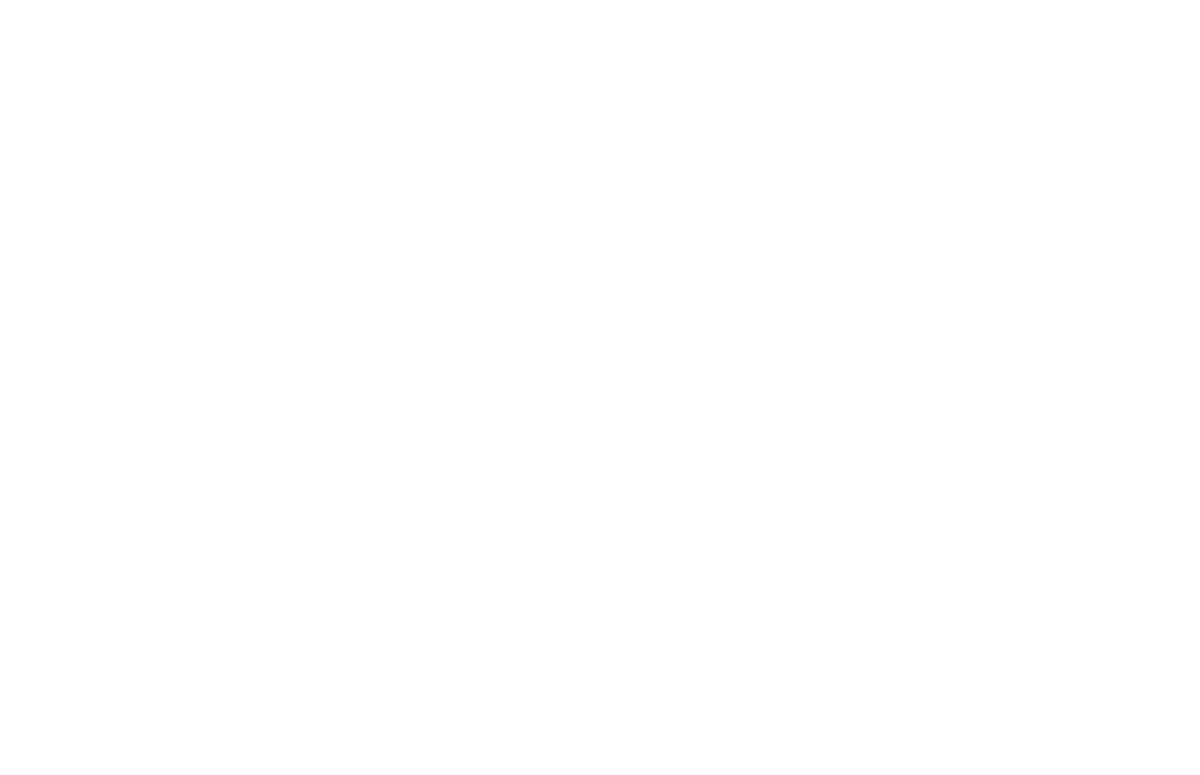 scroll, scrollTop: 0, scrollLeft: 0, axis: both 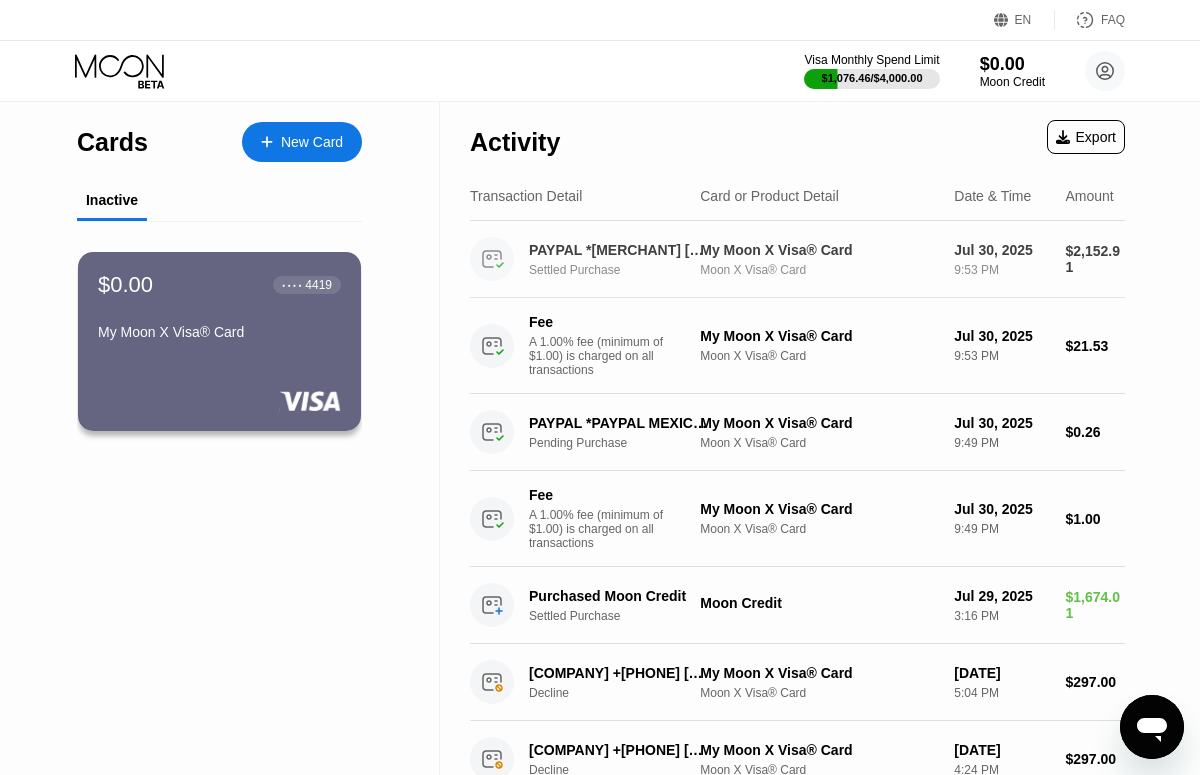 click on "PAYPAL *RATNAKIRTIIIMU   MEXICO CITY  MX" at bounding box center [618, 250] 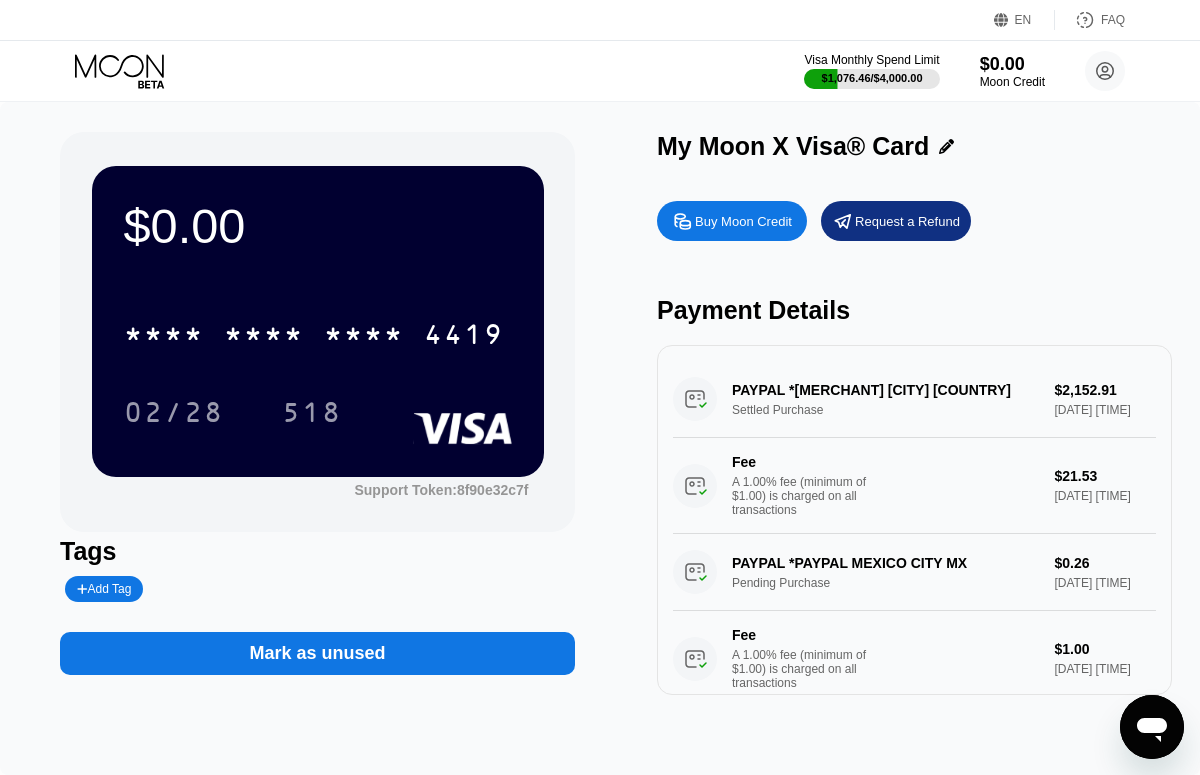 click on "PAYPAL *RATNAKIRTIIIMU   MEXICO CITY  MX Settled Purchase $2,152.91 Jul 30, 2025 9:53 PM Fee A 1.00% fee (minimum of $1.00) is charged on all transactions $21.53 Jul 30, 2025 9:53 PM" at bounding box center (914, 447) 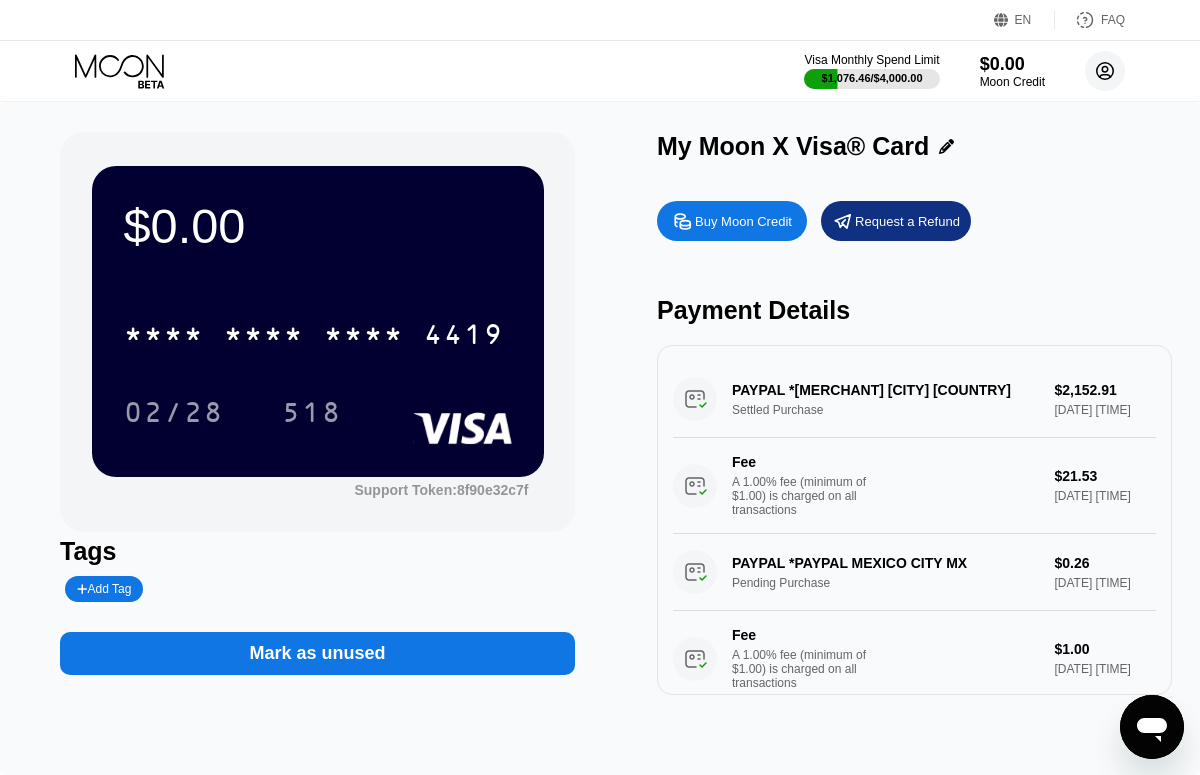 click 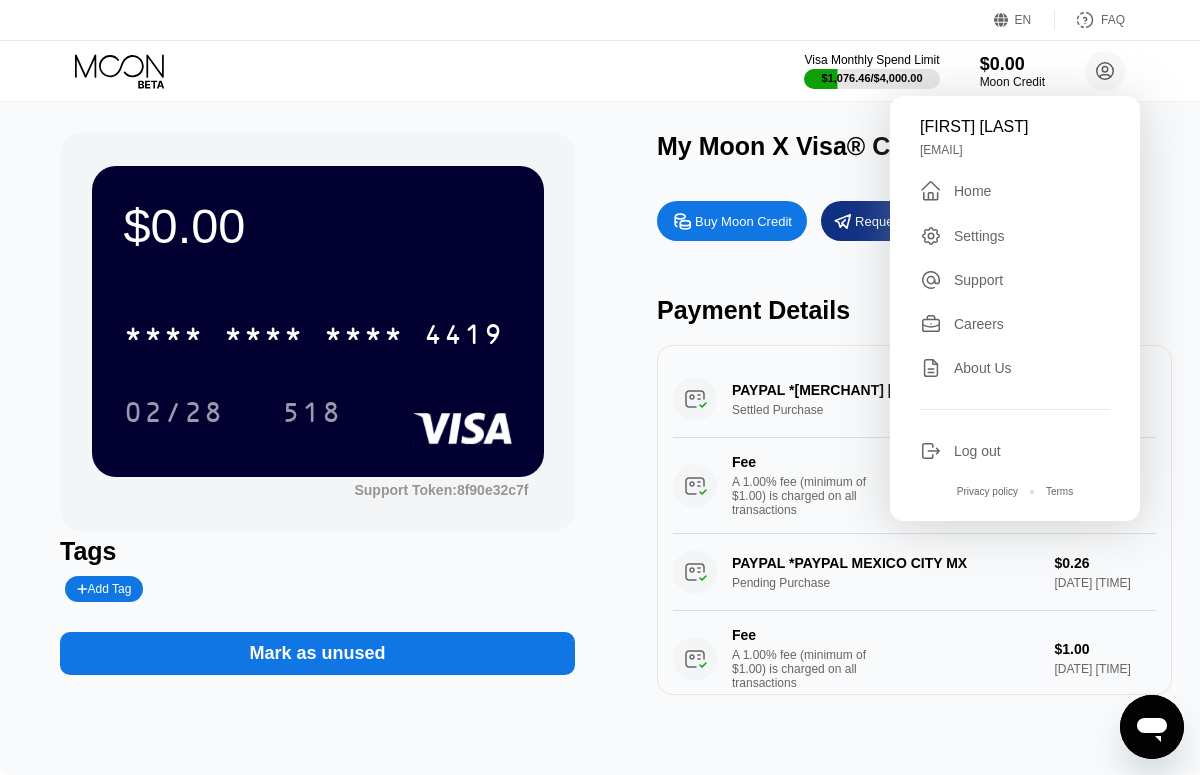 click on "Log out" at bounding box center [977, 451] 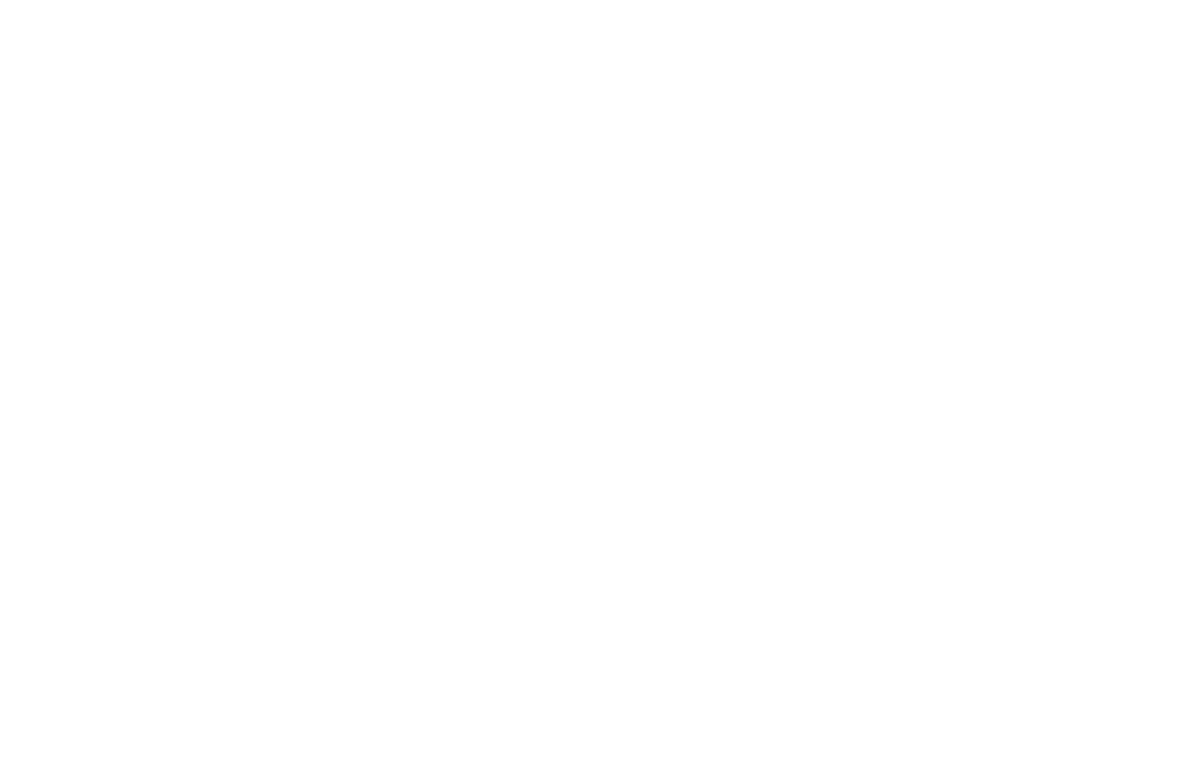 scroll, scrollTop: 0, scrollLeft: 0, axis: both 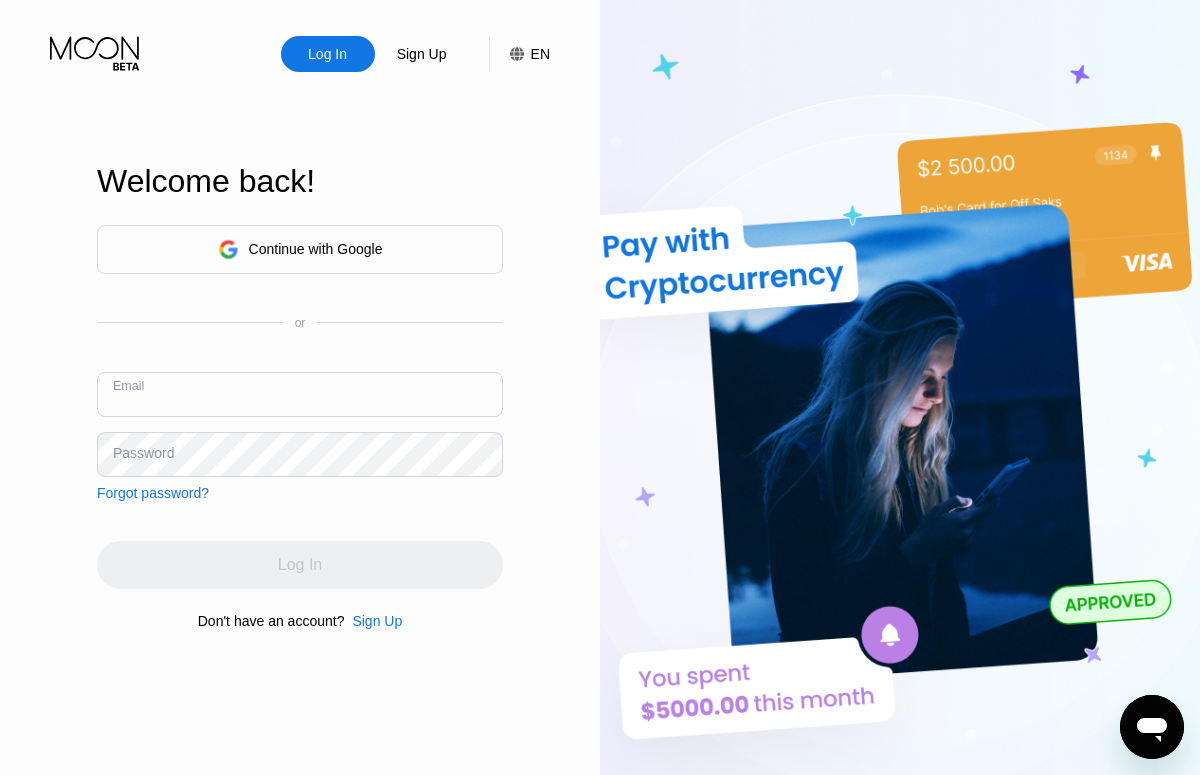 click at bounding box center [300, 394] 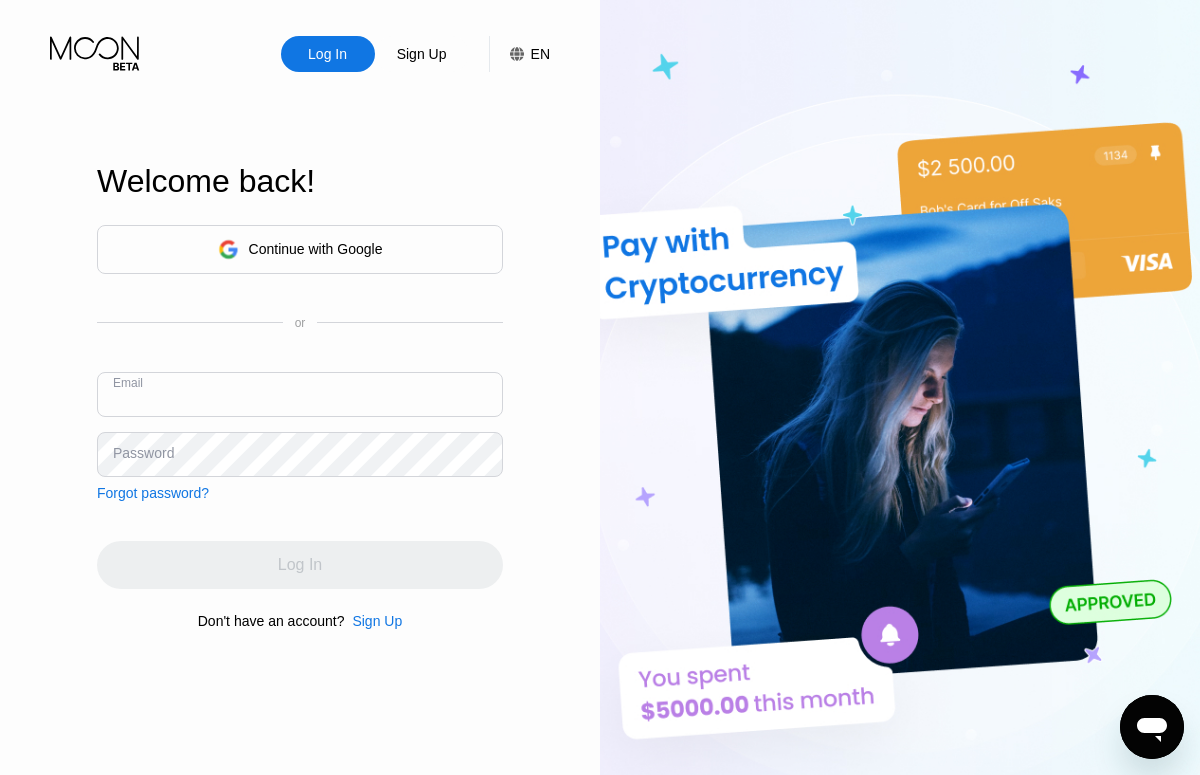 type on "[EMAIL]" 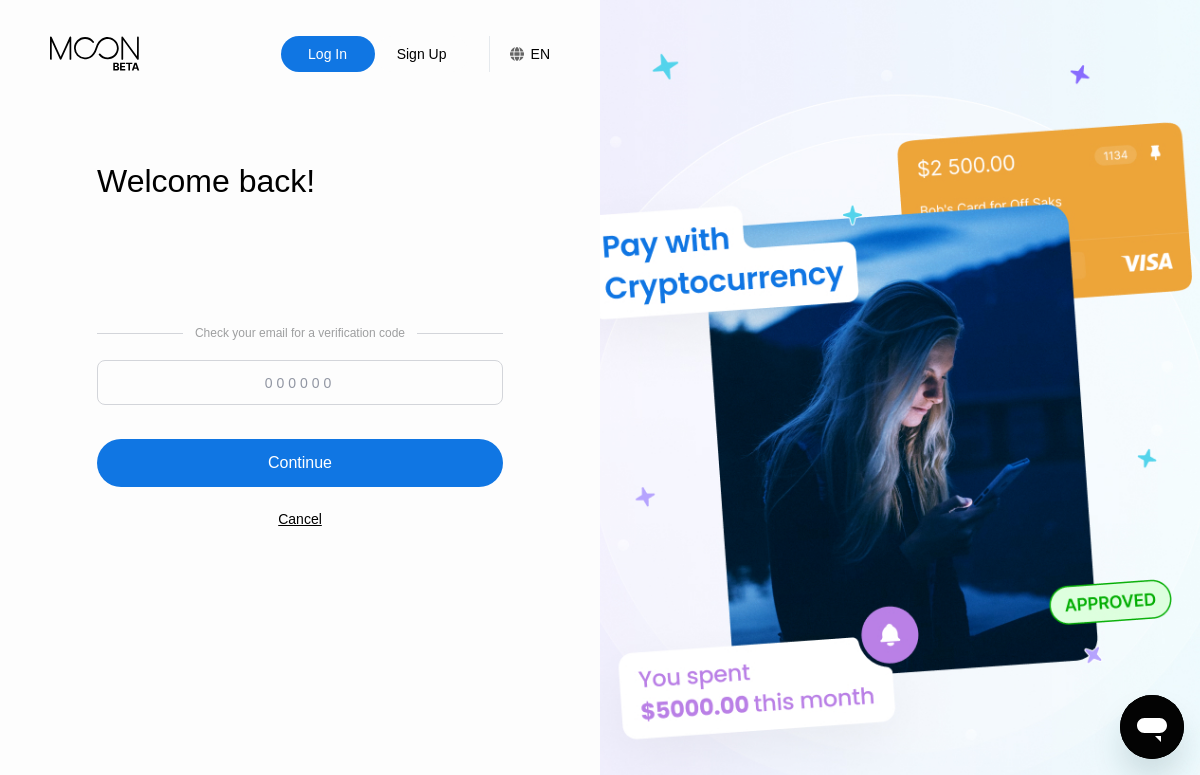click at bounding box center [300, 382] 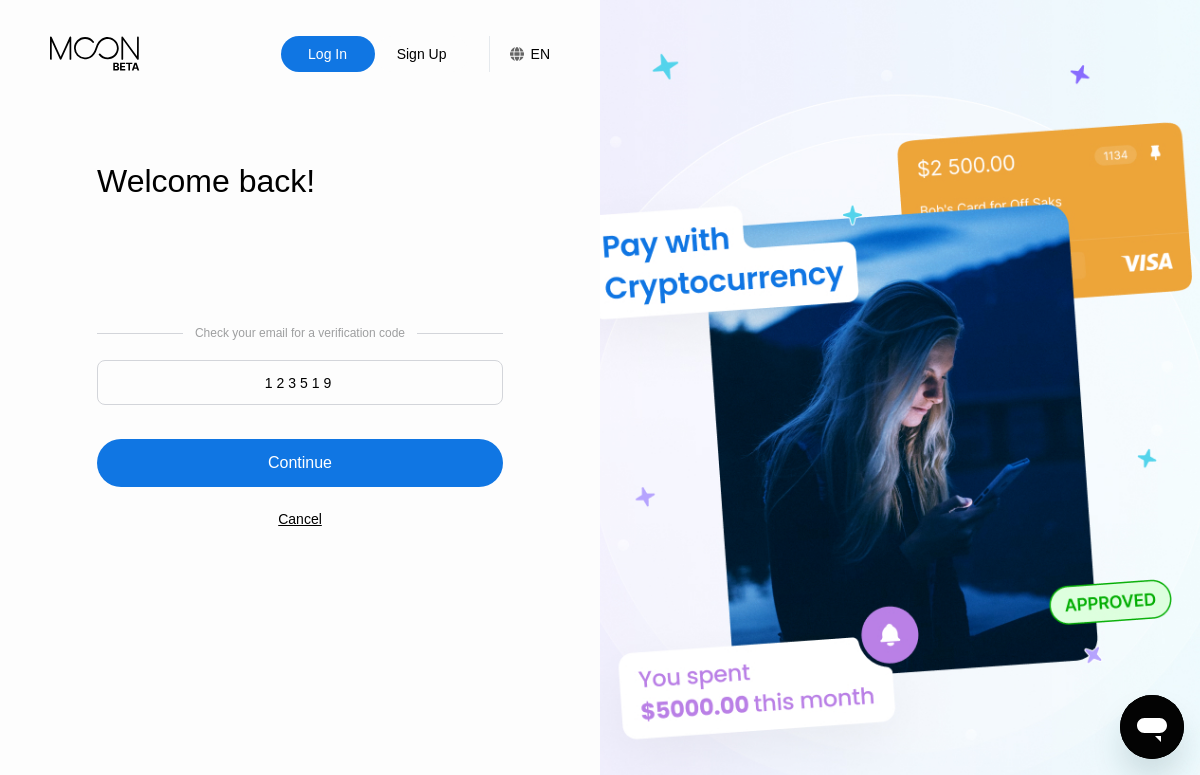 type on "123519" 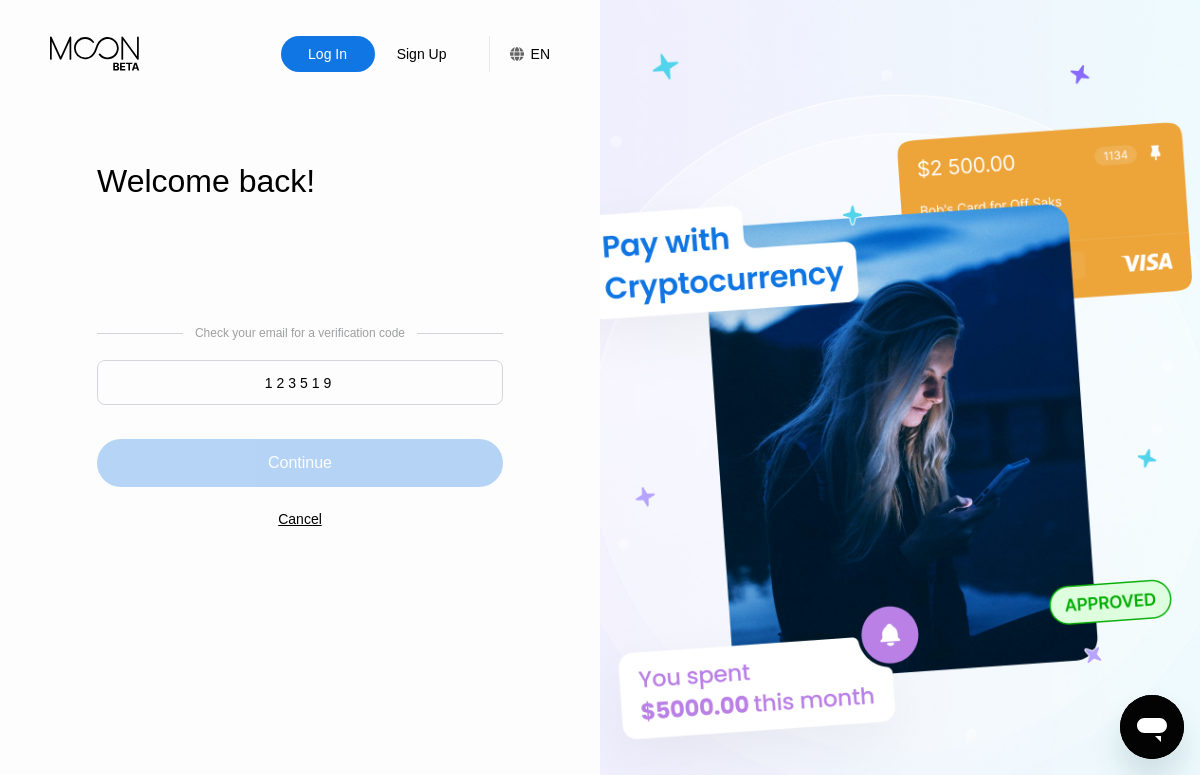 click on "Continue" at bounding box center (300, 463) 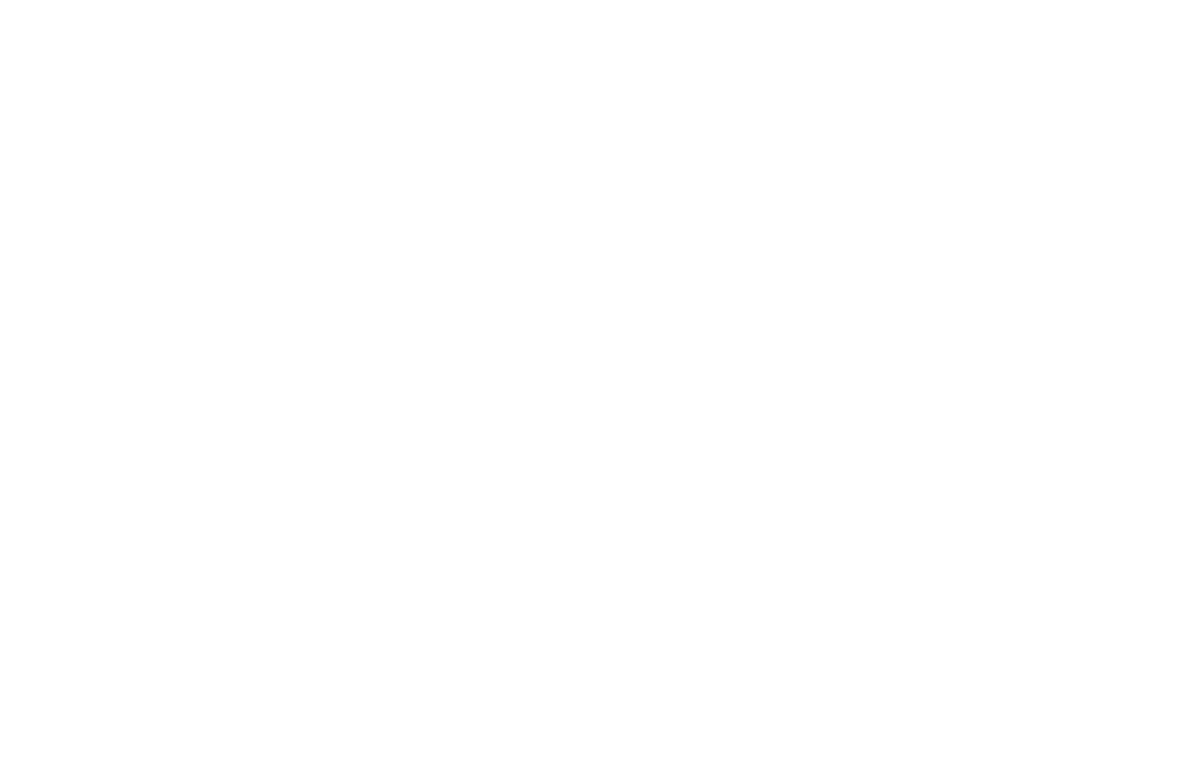 scroll, scrollTop: 0, scrollLeft: 0, axis: both 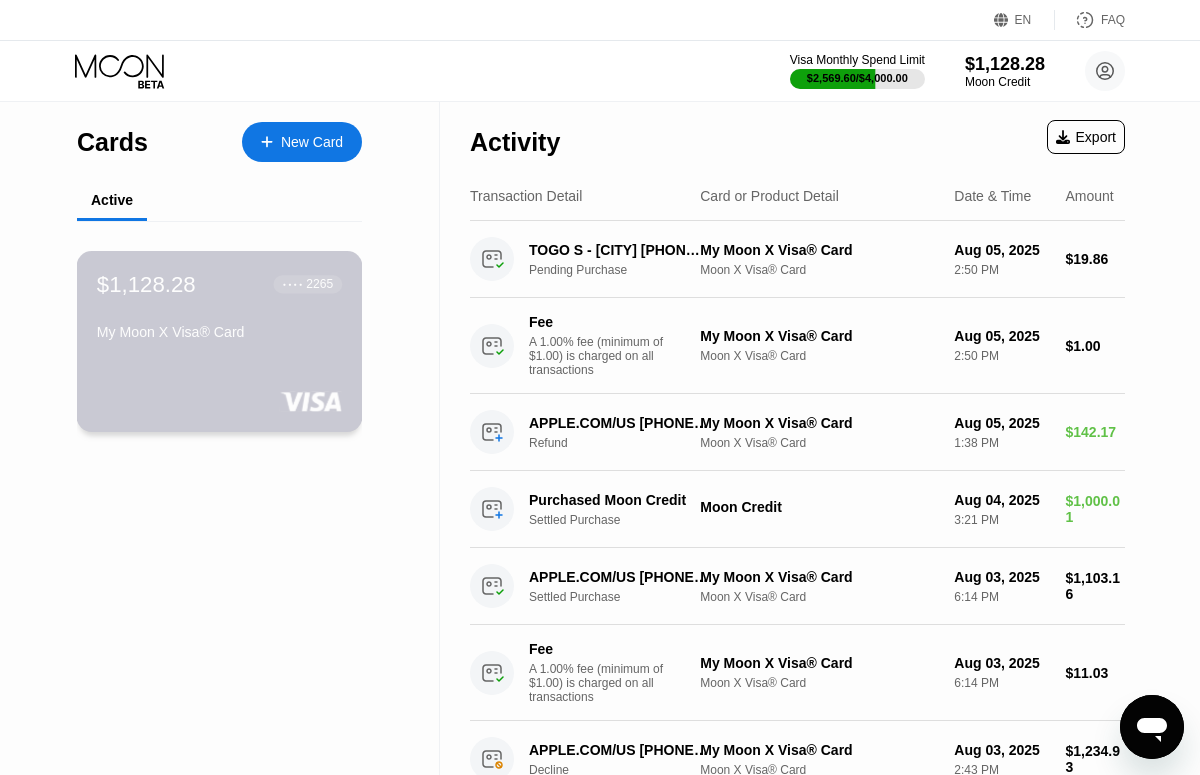 click on "$1,128.28 ● ● ● ● 2265 My Moon X Visa® Card" at bounding box center (219, 309) 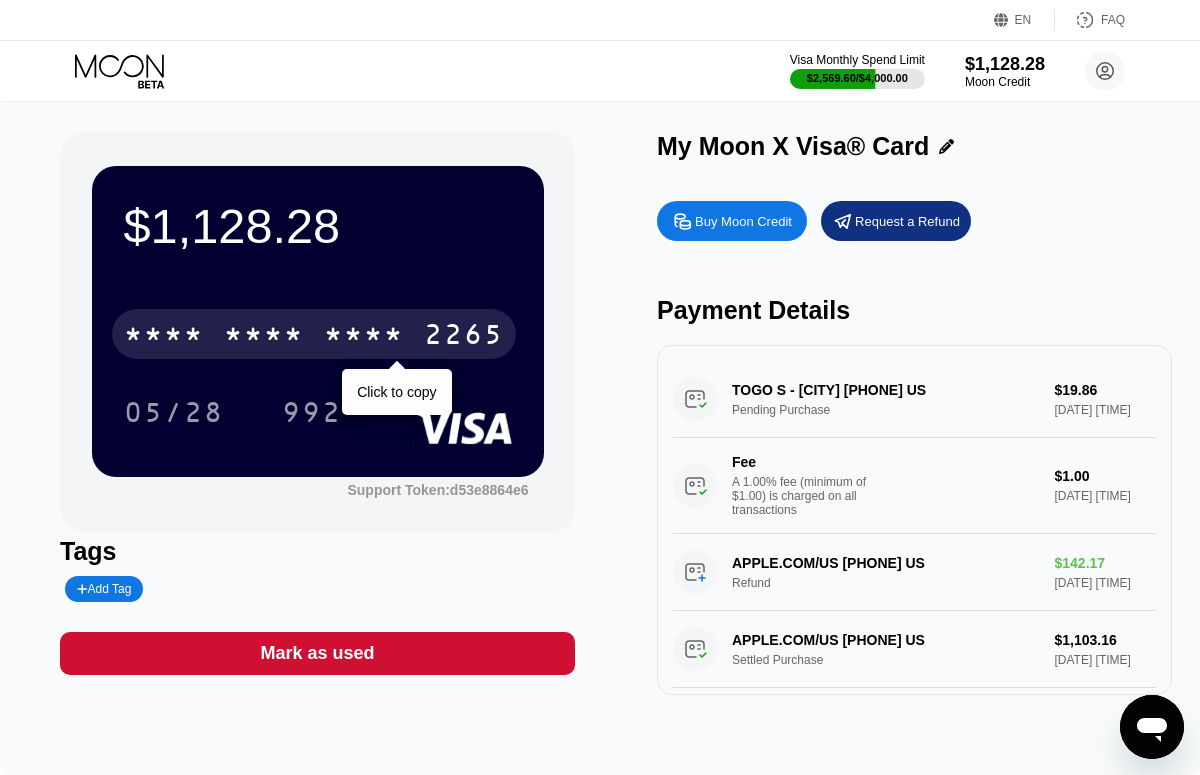 click on "2265" at bounding box center (464, 337) 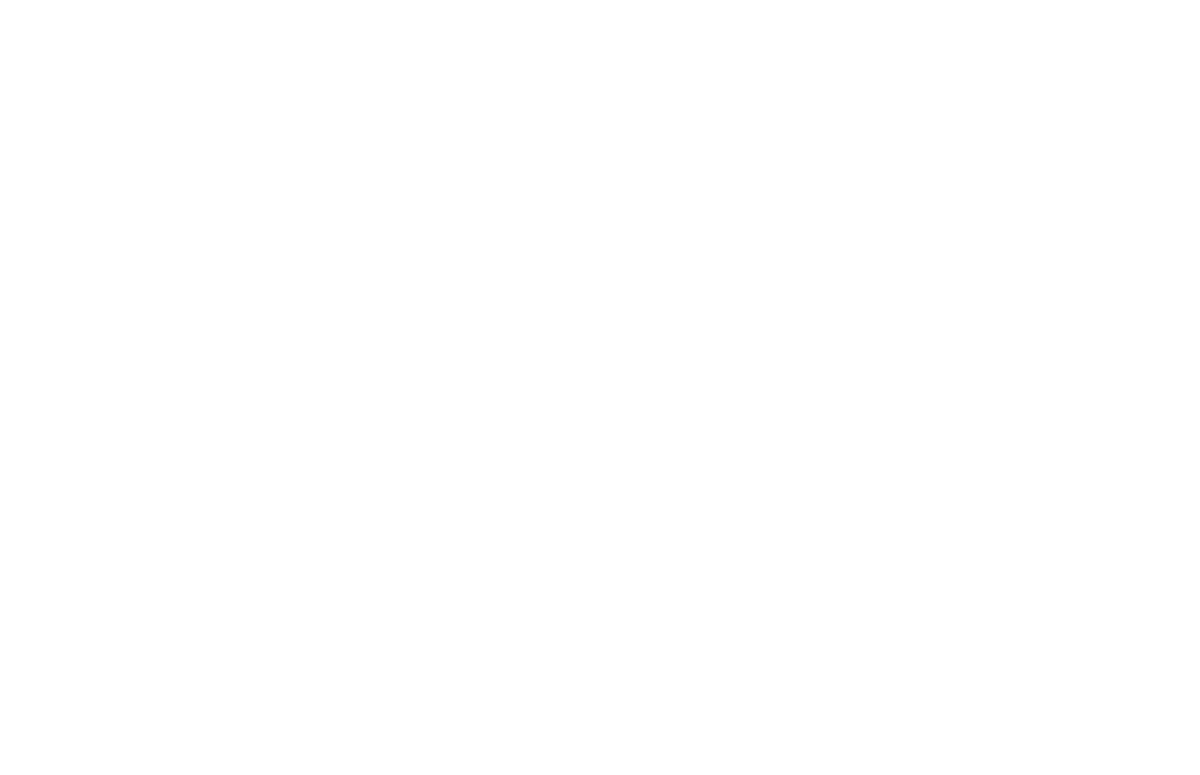 scroll, scrollTop: 0, scrollLeft: 0, axis: both 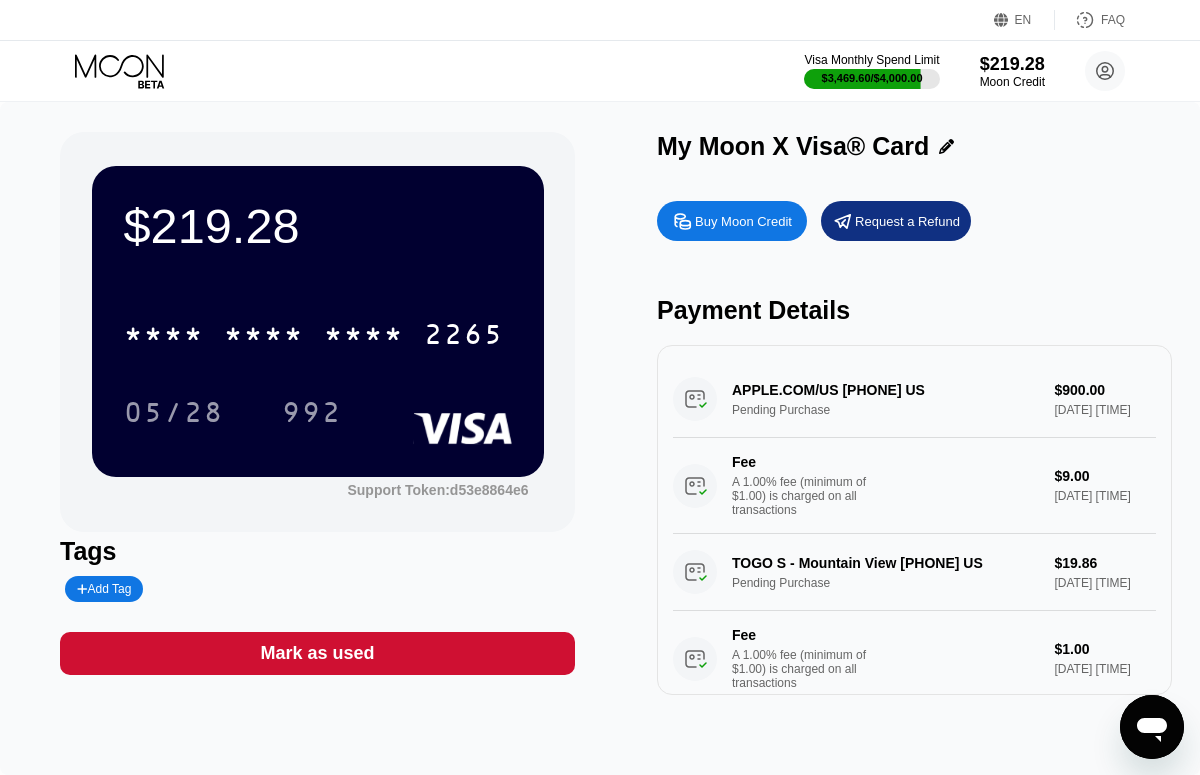 click on "Visa Monthly Spend Limit $3,469.60 / $4,000.00 $219.28 Moon Credit [FIRST] [LAST] [EMAIL]  Home Settings Support Careers About Us Log out Privacy policy Terms" at bounding box center [600, 71] 